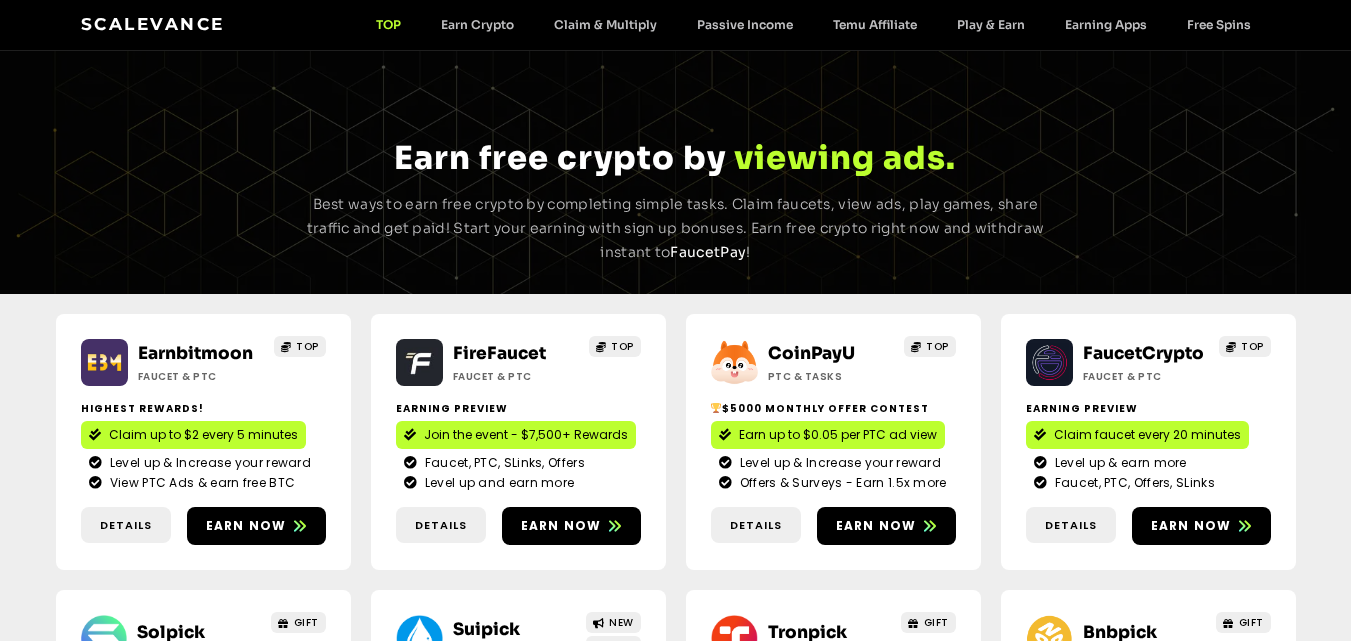 scroll, scrollTop: 0, scrollLeft: 0, axis: both 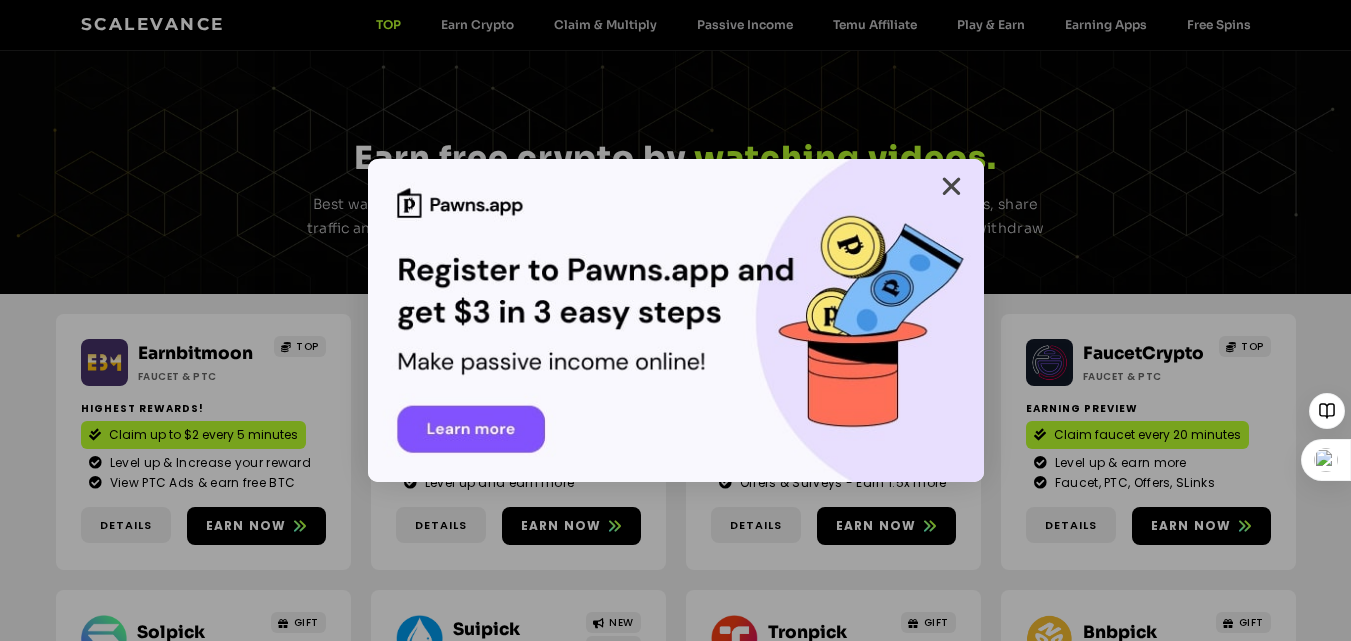 click at bounding box center (951, 186) 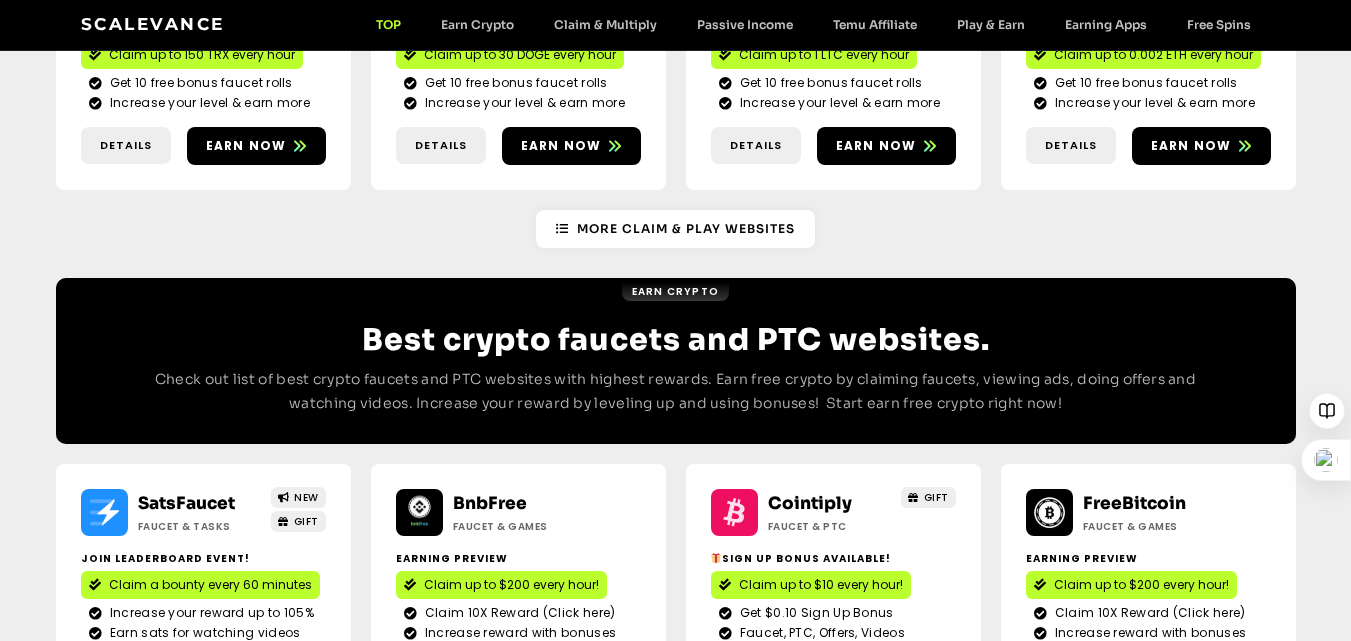 scroll, scrollTop: 2040, scrollLeft: 0, axis: vertical 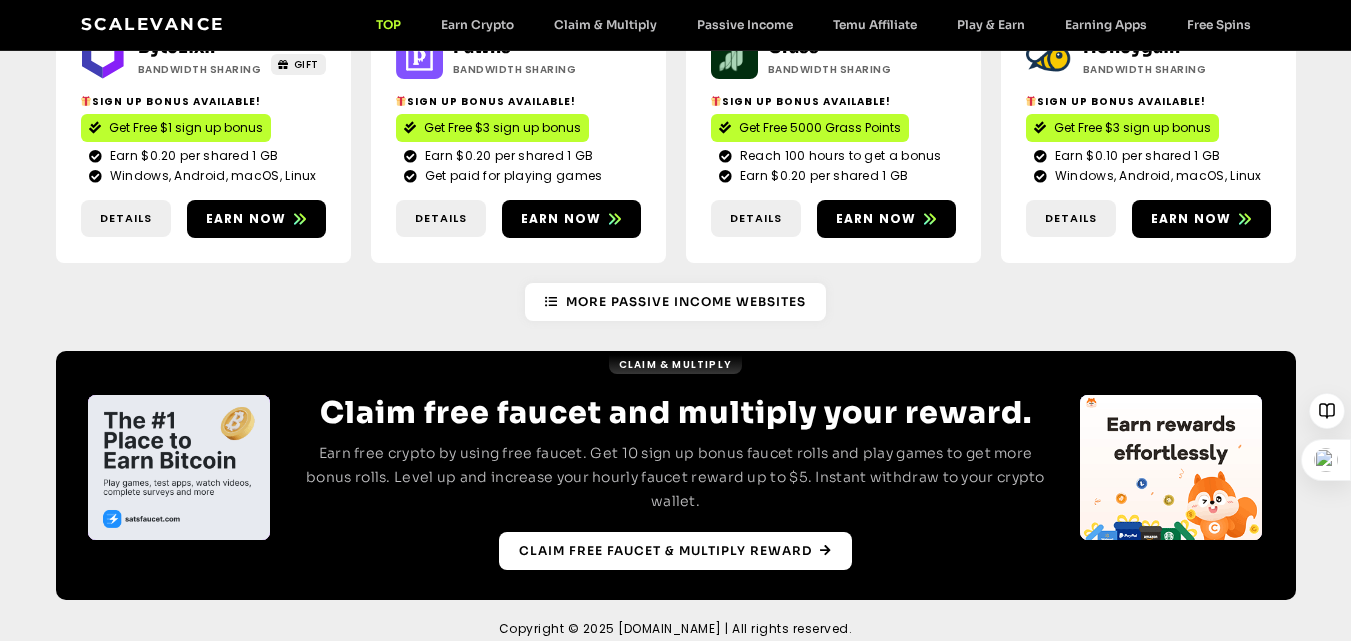 click on "Claim free faucet & multiply reward" at bounding box center (665, 551) 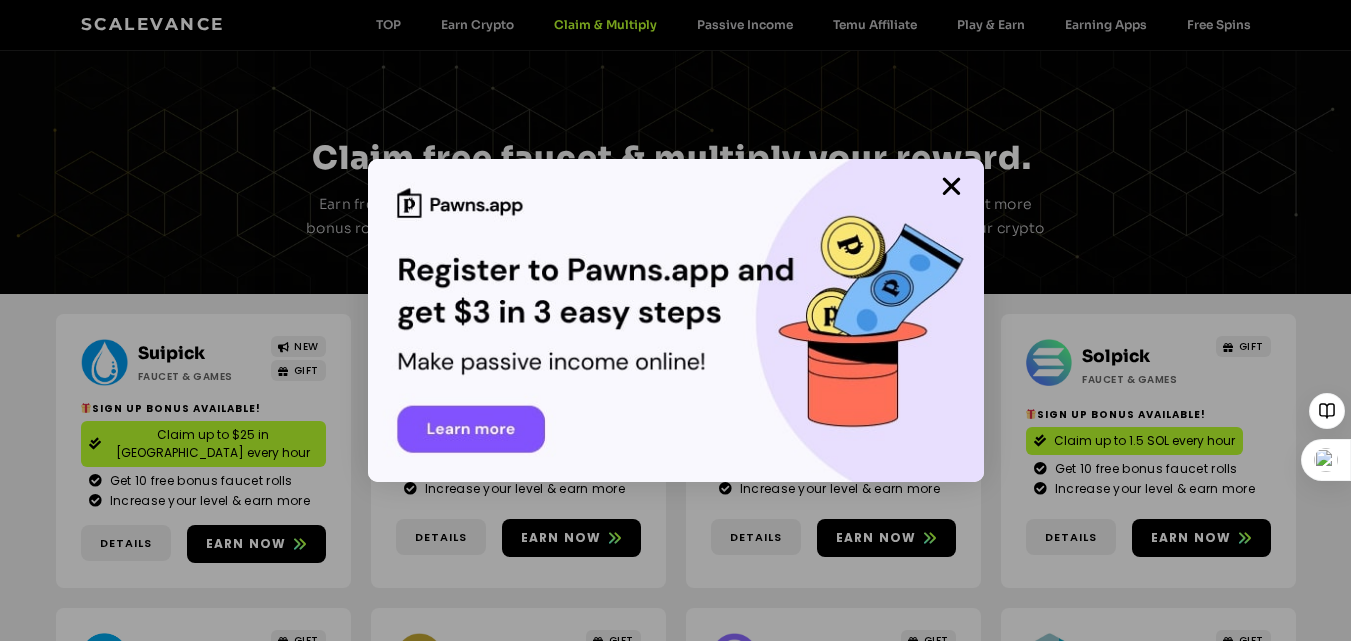scroll, scrollTop: 0, scrollLeft: 0, axis: both 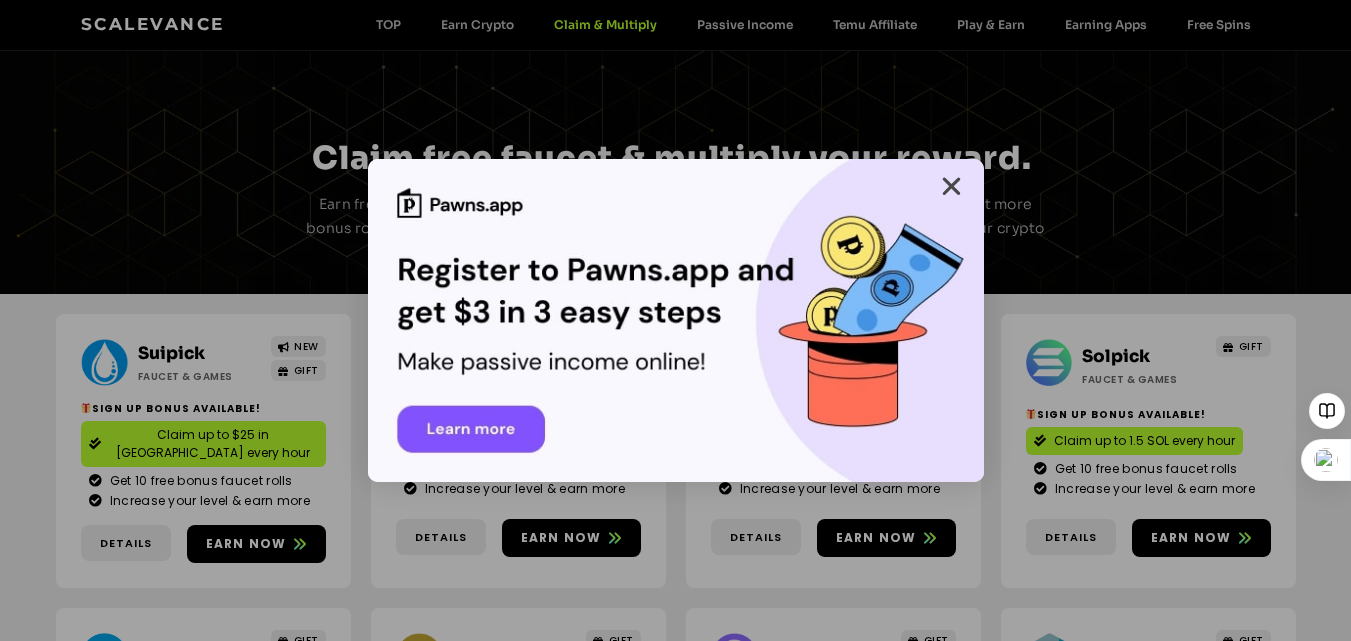 click at bounding box center (951, 186) 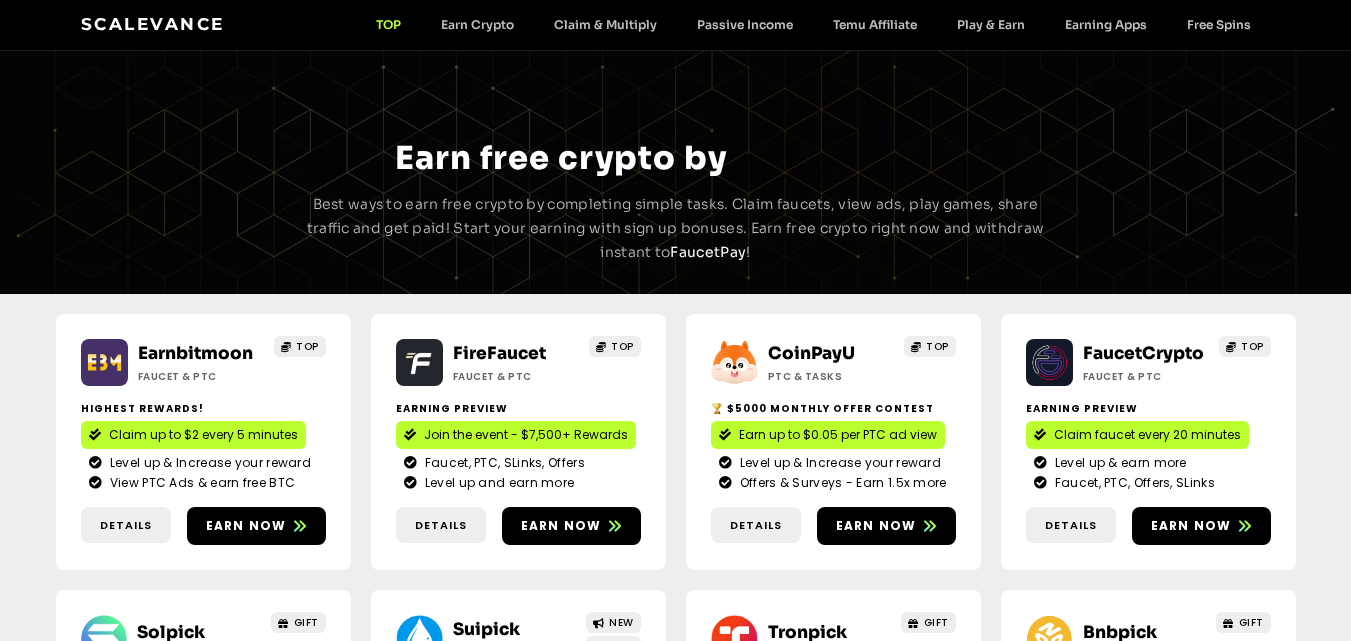 scroll, scrollTop: 0, scrollLeft: 0, axis: both 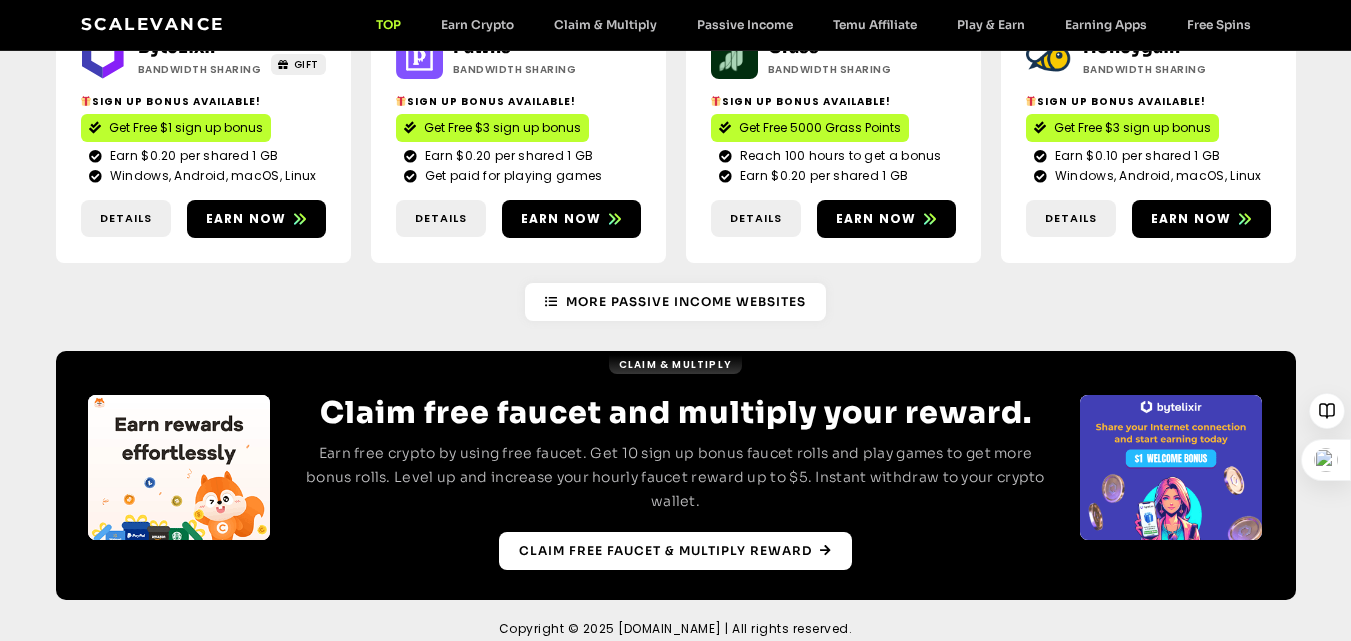 click on "Claim free faucet & multiply reward" at bounding box center (665, 551) 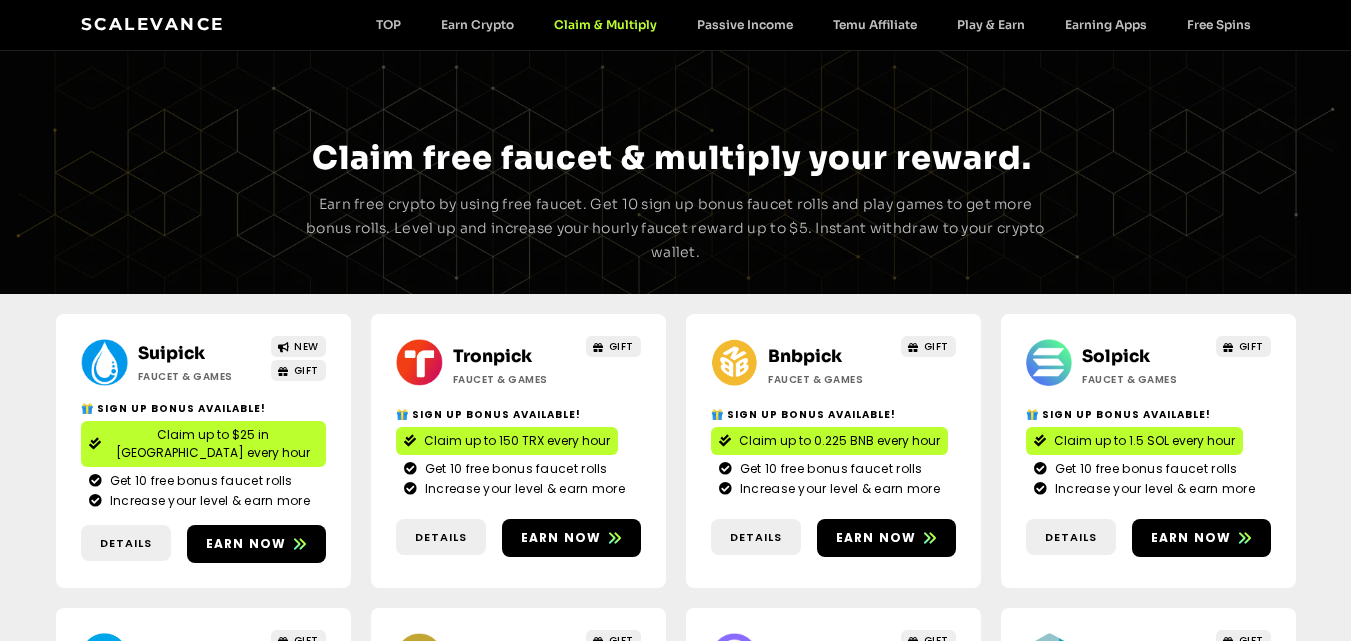 scroll, scrollTop: 0, scrollLeft: 0, axis: both 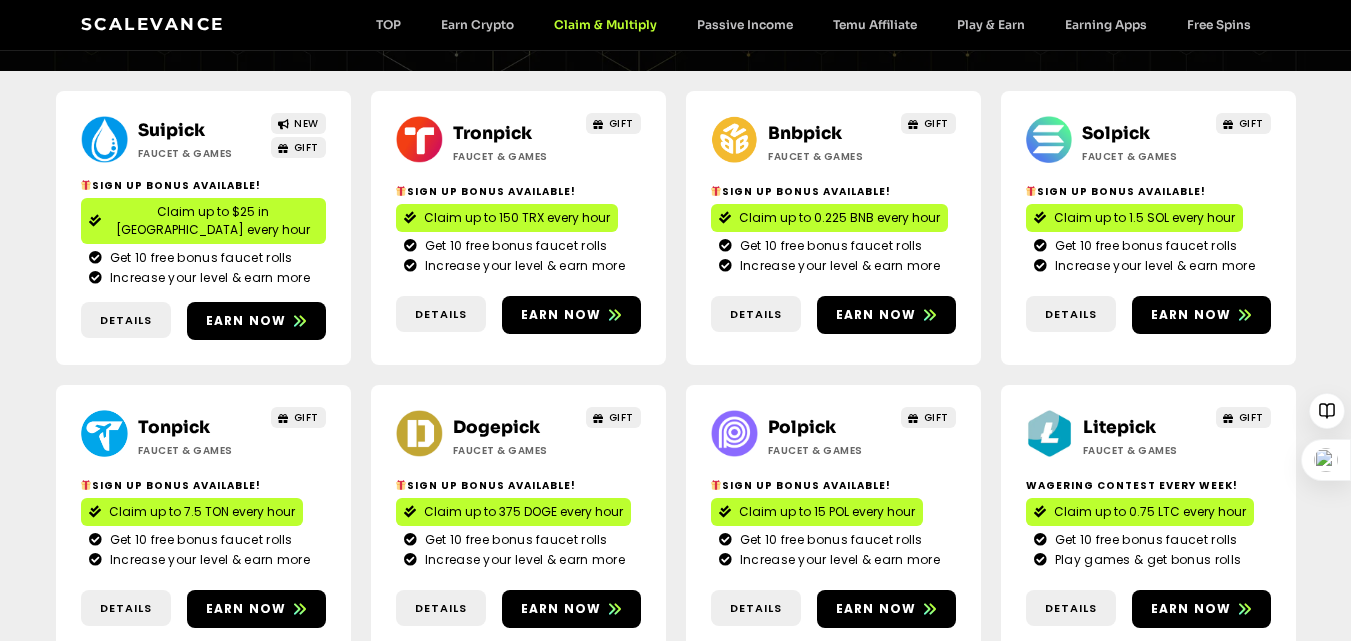 drag, startPoint x: 1362, startPoint y: 170, endPoint x: 1365, endPoint y: 237, distance: 67.06713 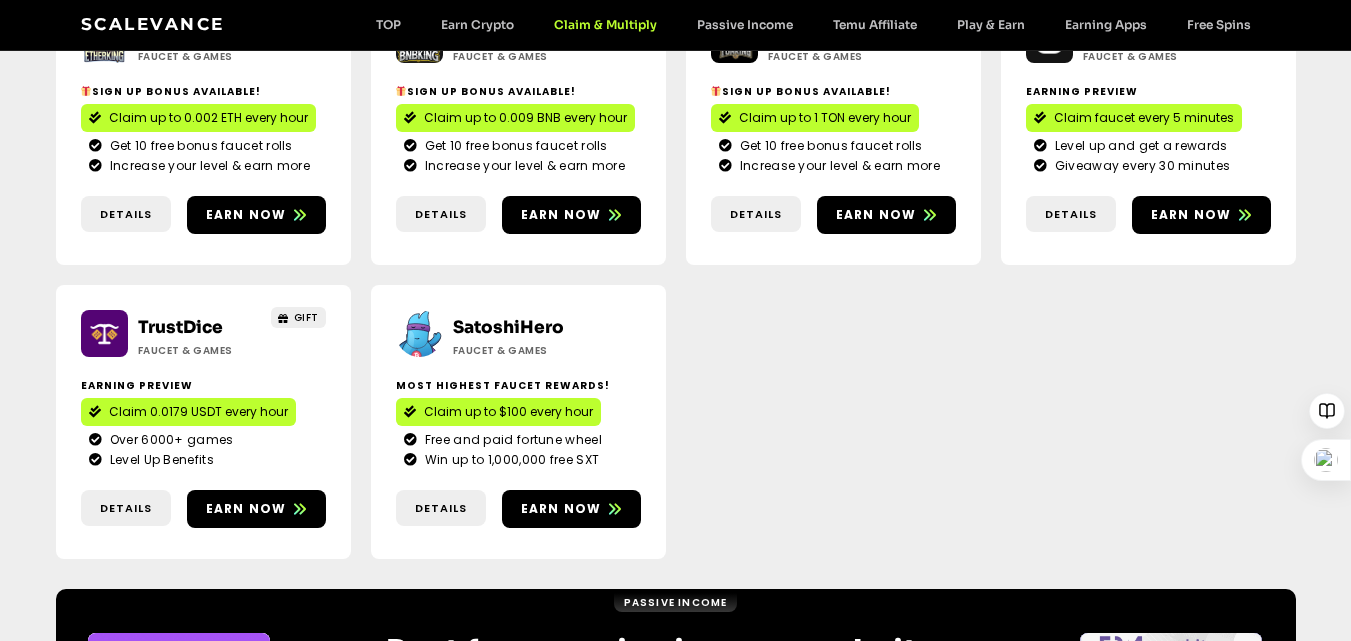 scroll, scrollTop: 1195, scrollLeft: 0, axis: vertical 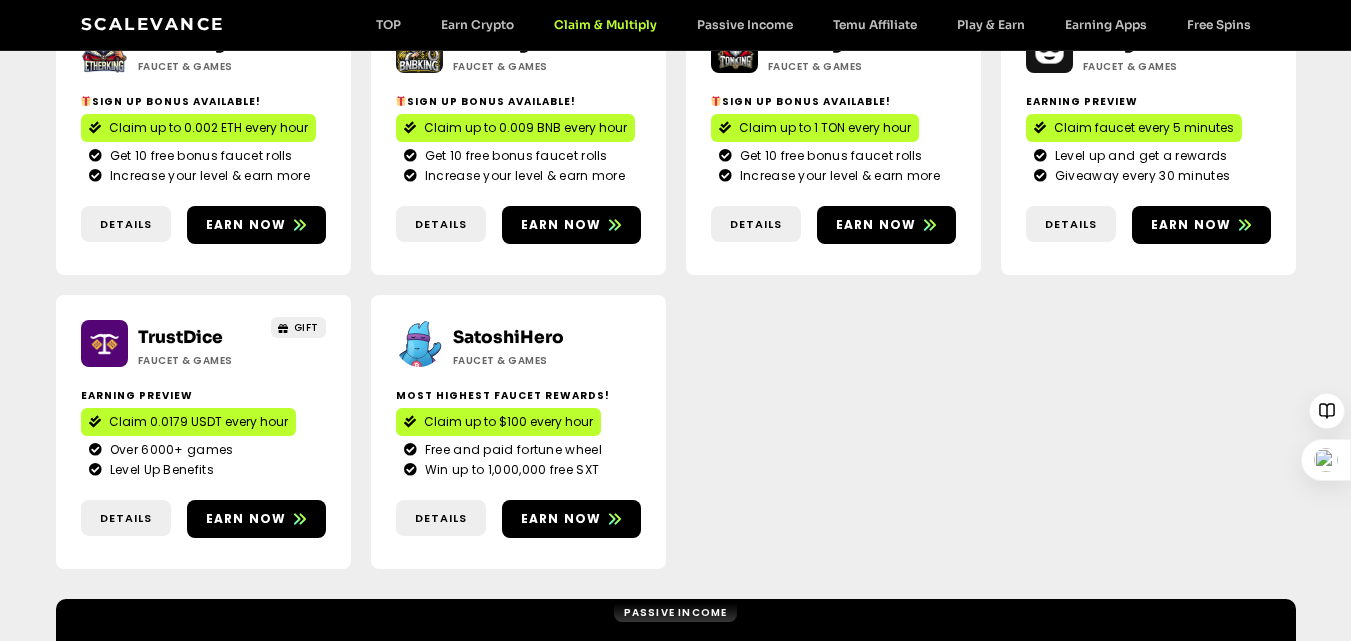 click on "Claim up to $100 every hour" at bounding box center [508, 422] 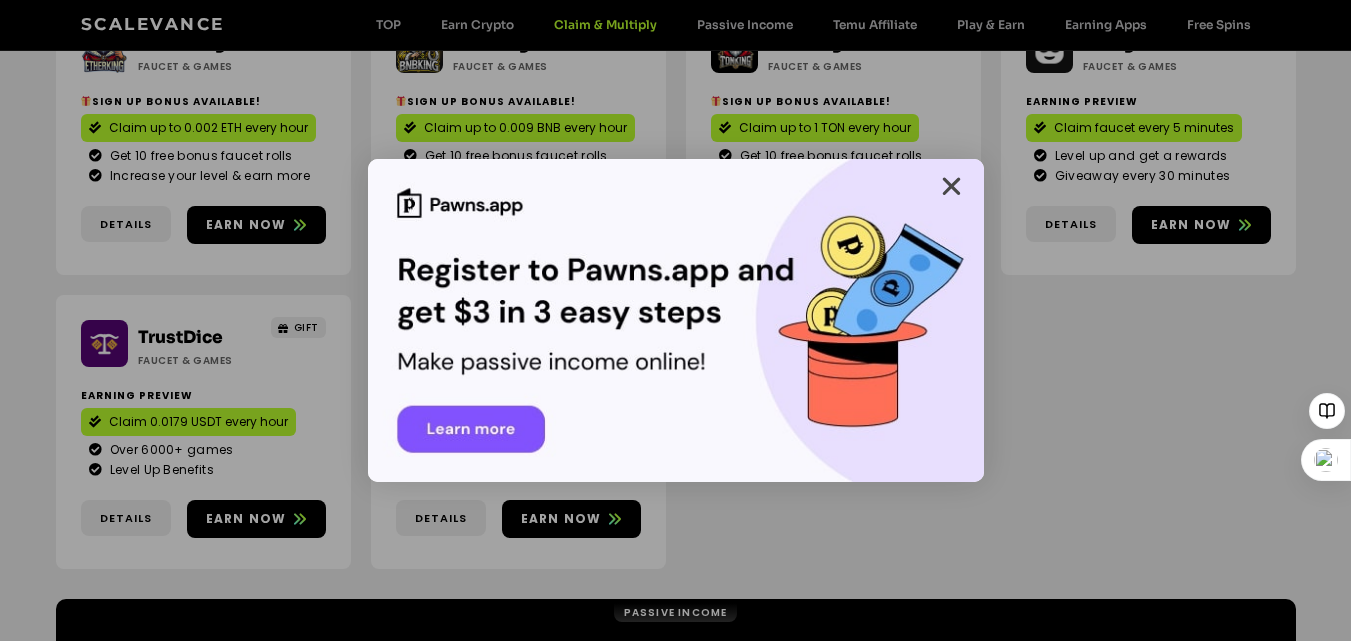 click at bounding box center [951, 186] 